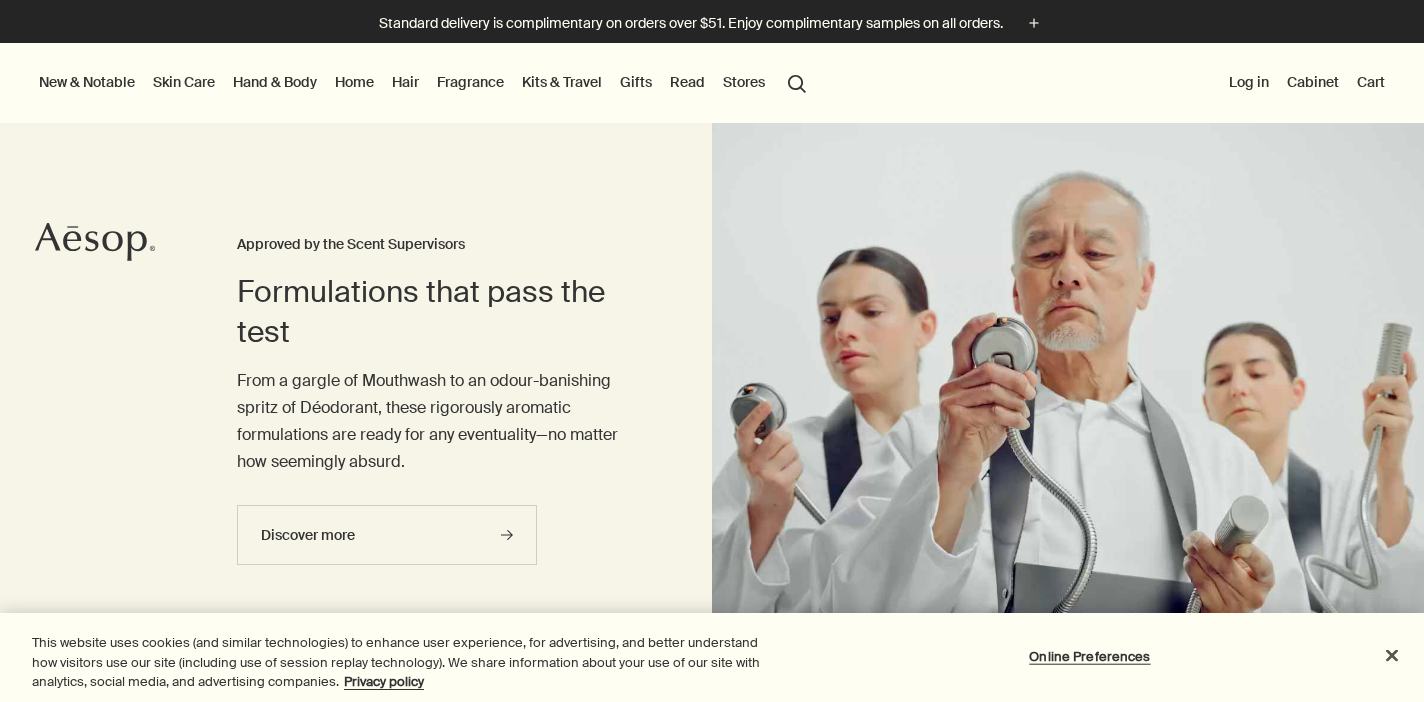 scroll, scrollTop: 0, scrollLeft: 0, axis: both 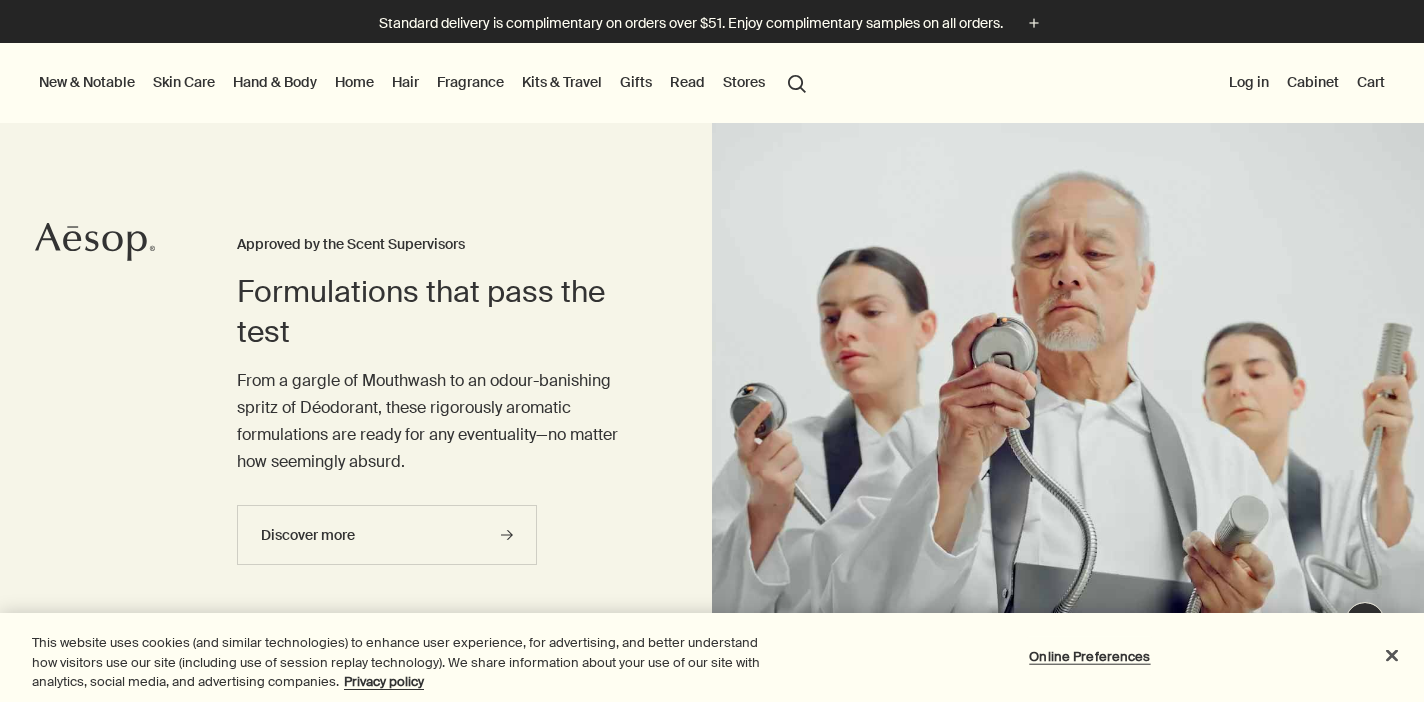 click on "Cart" at bounding box center [1371, 82] 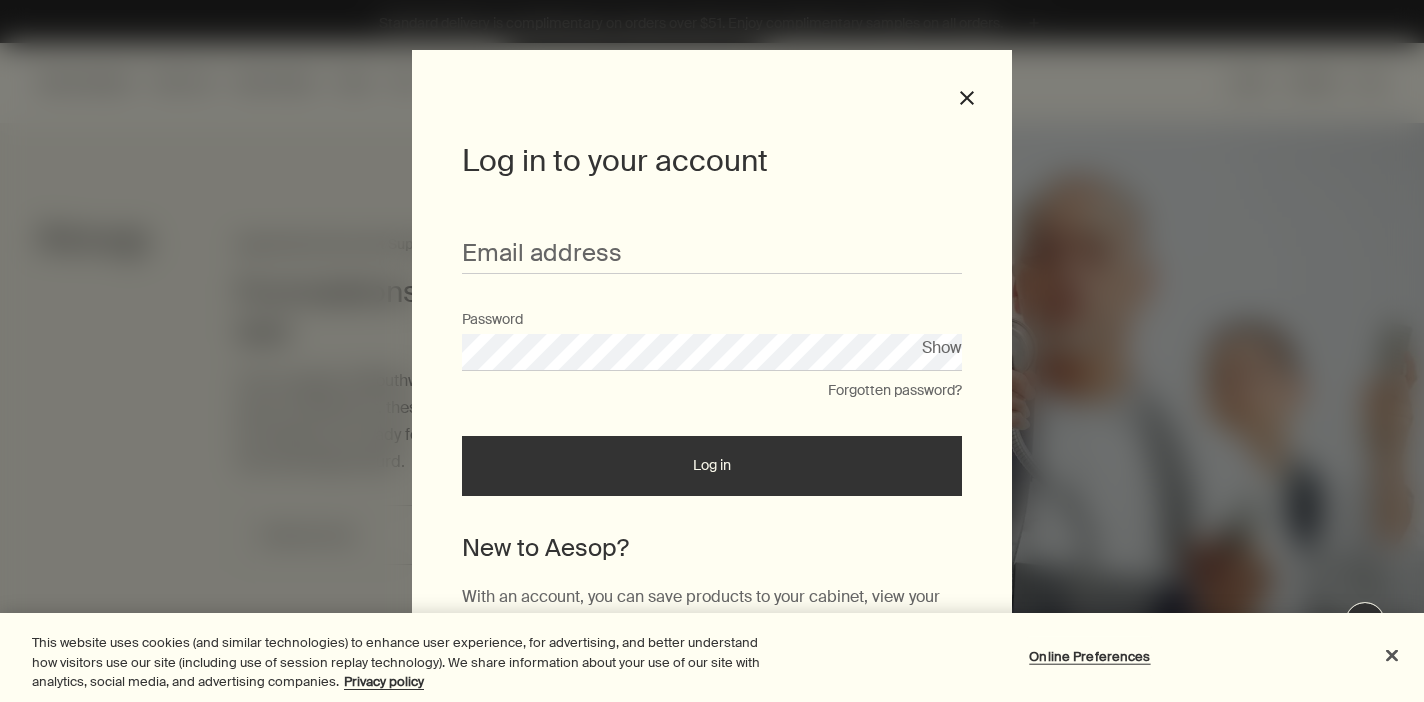click on "Log in" at bounding box center [712, 466] 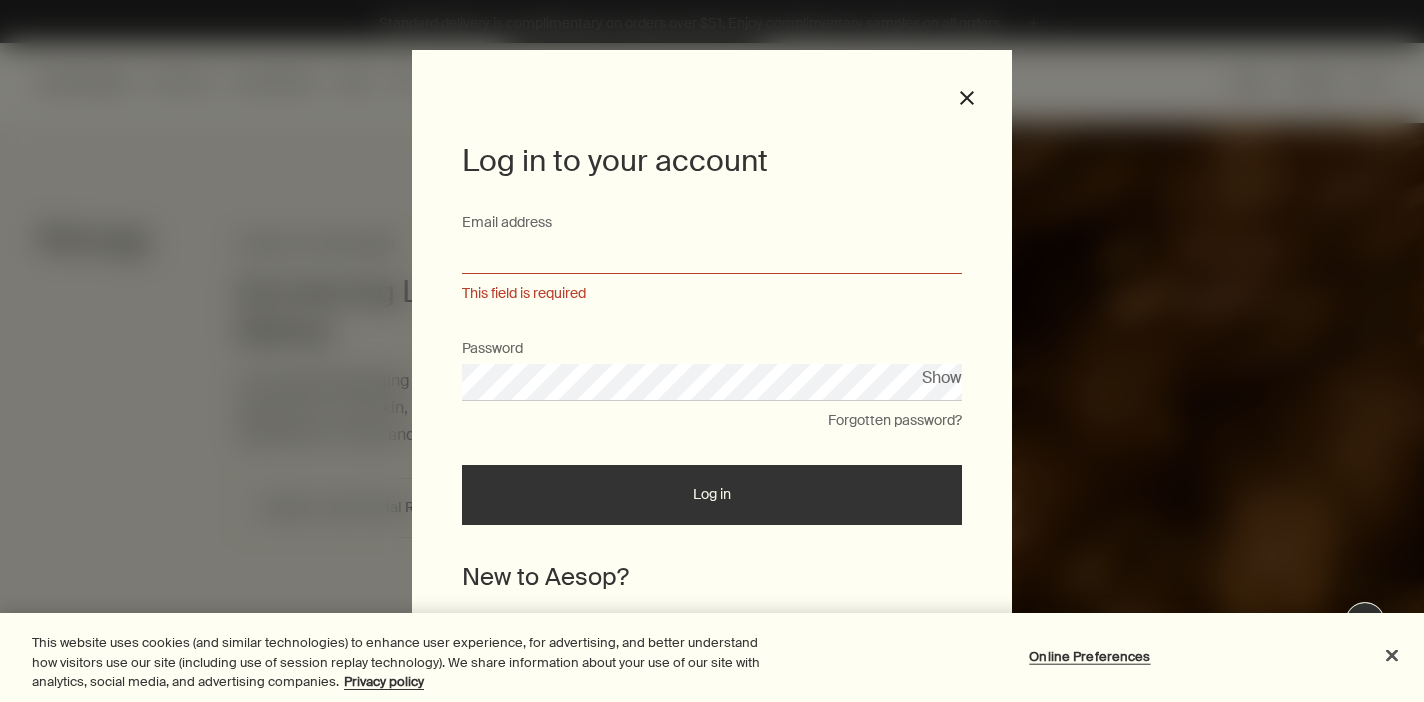 click on "Email address" at bounding box center [712, 255] 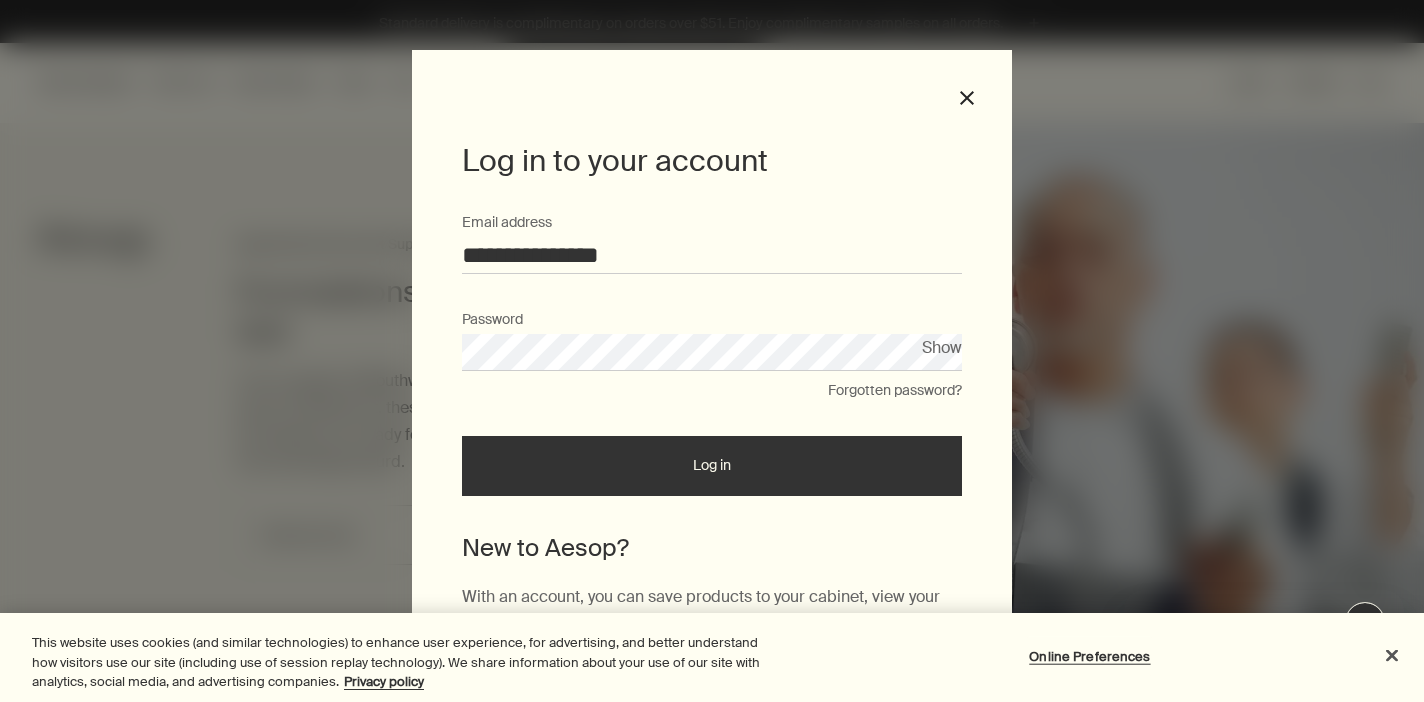 scroll, scrollTop: 0, scrollLeft: 0, axis: both 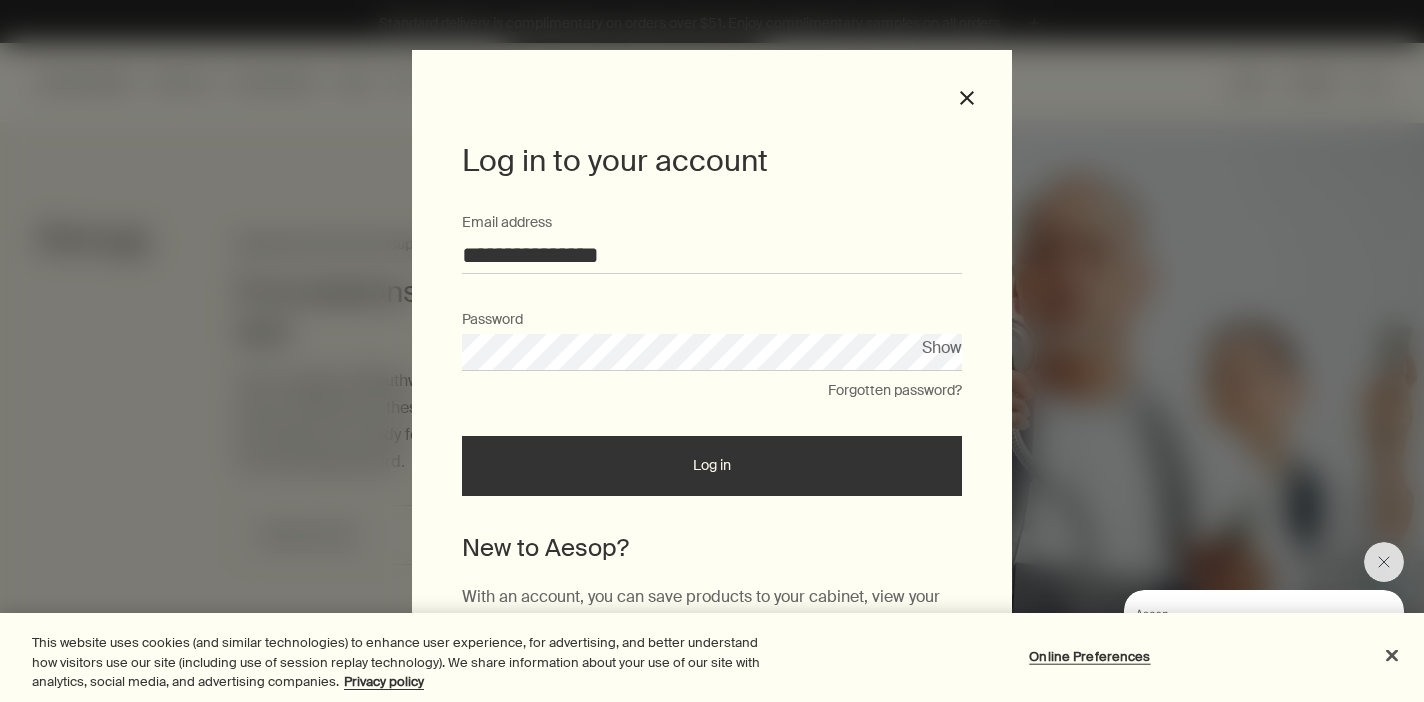 type on "**********" 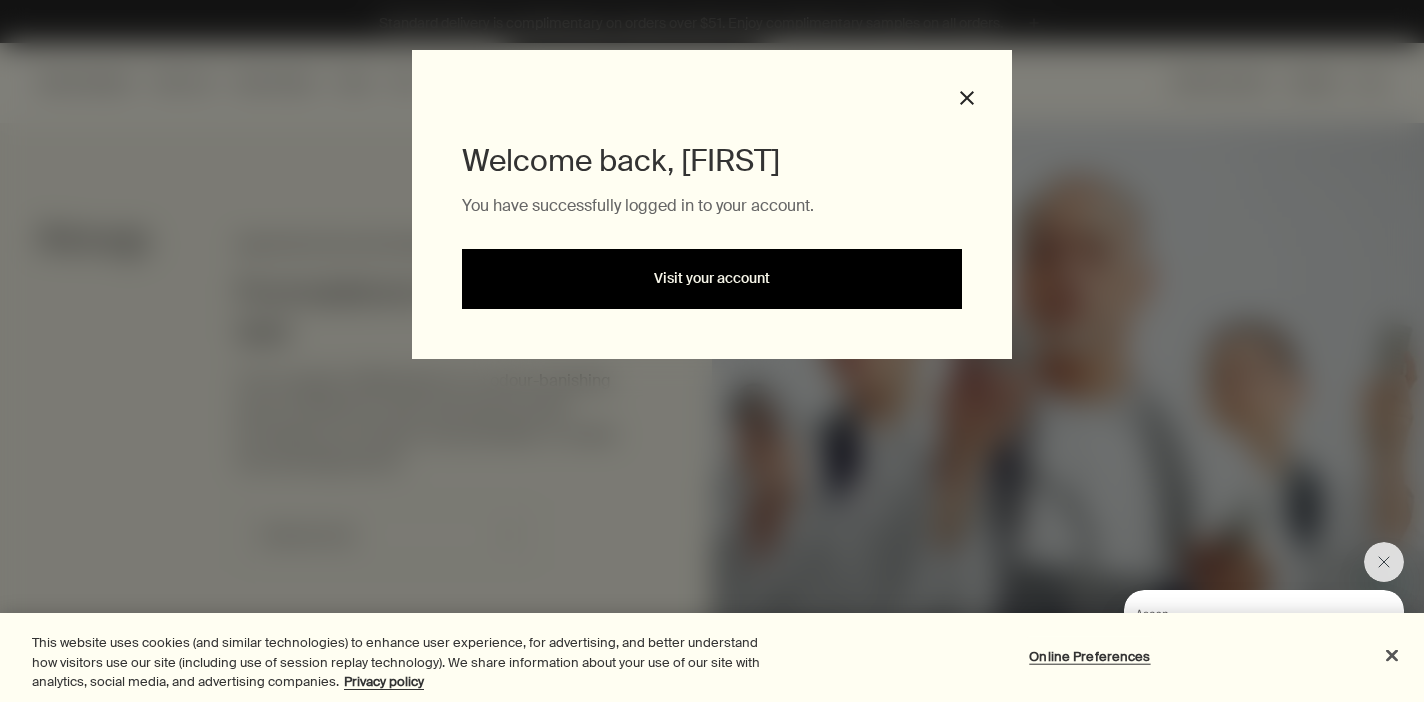 click on "Visit your account" at bounding box center [712, 279] 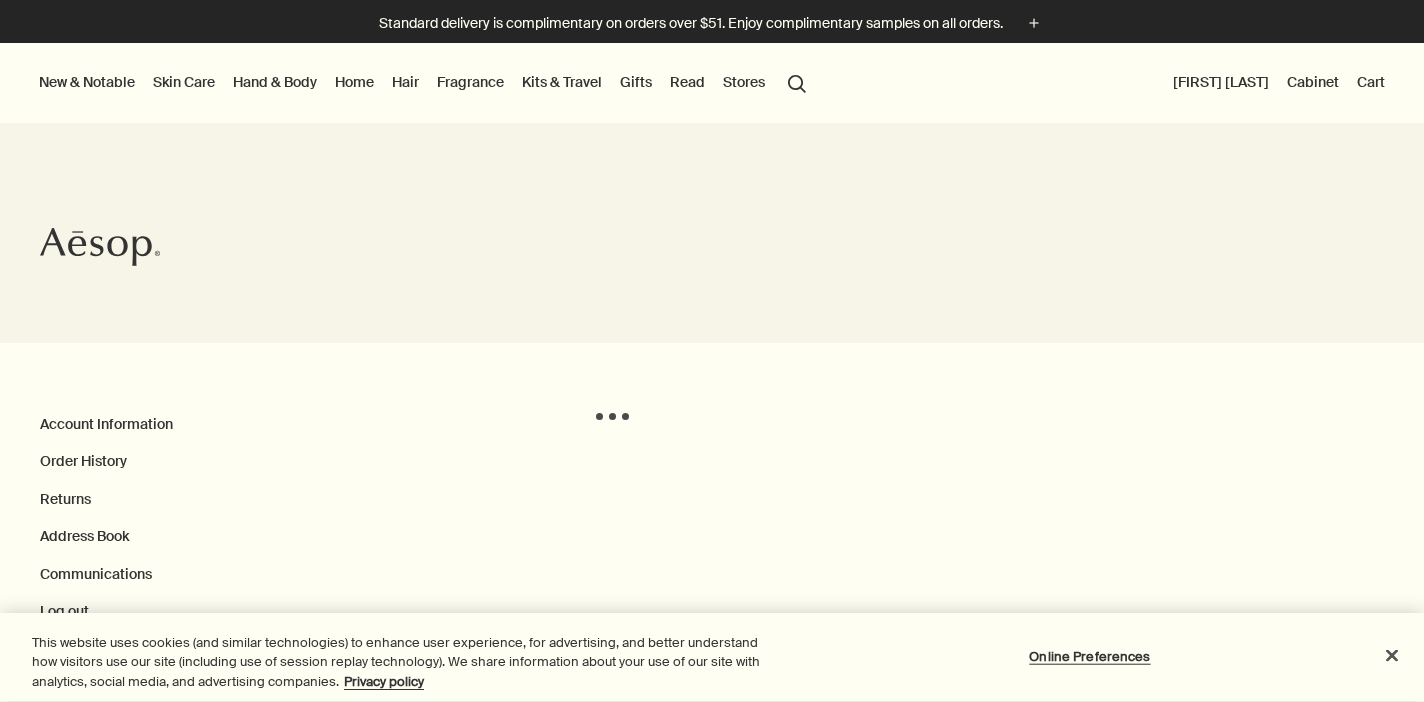 scroll, scrollTop: 0, scrollLeft: 0, axis: both 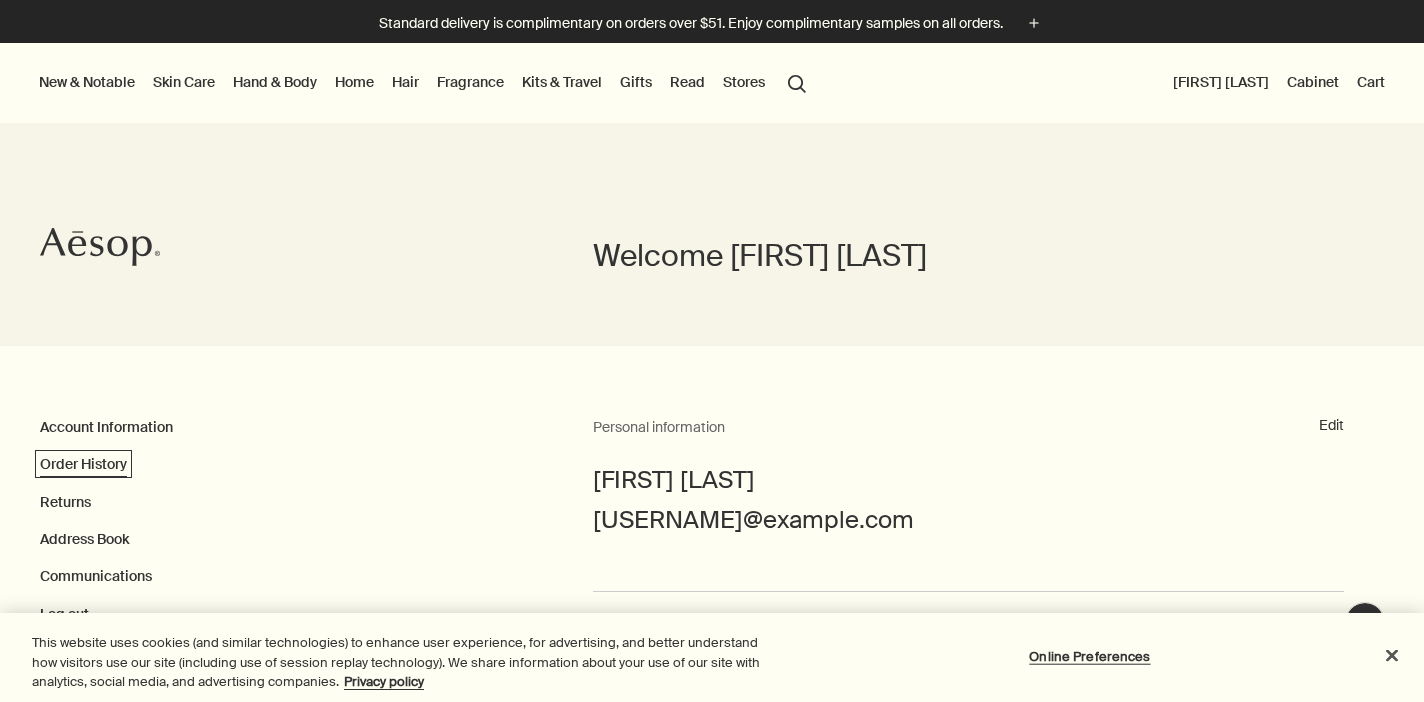 click on "Order History" at bounding box center (83, 464) 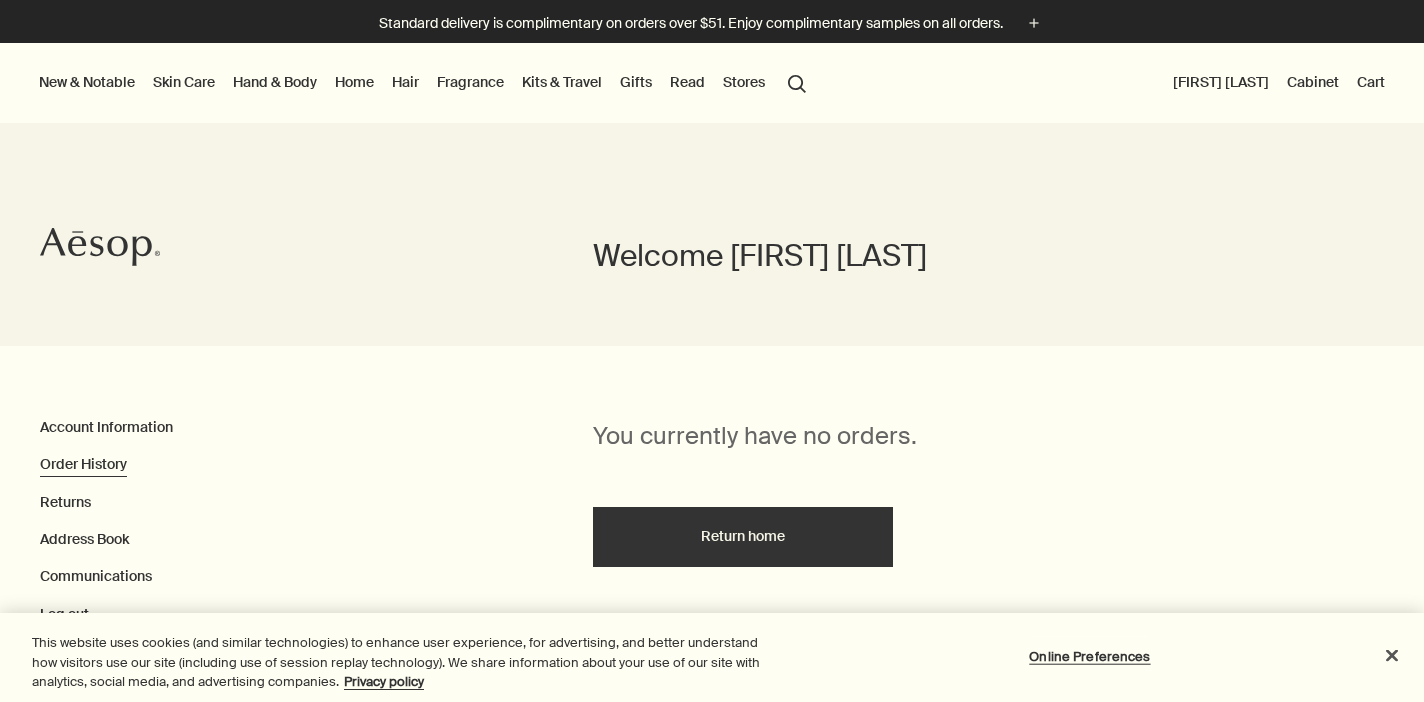 click on "Hair" at bounding box center [405, 82] 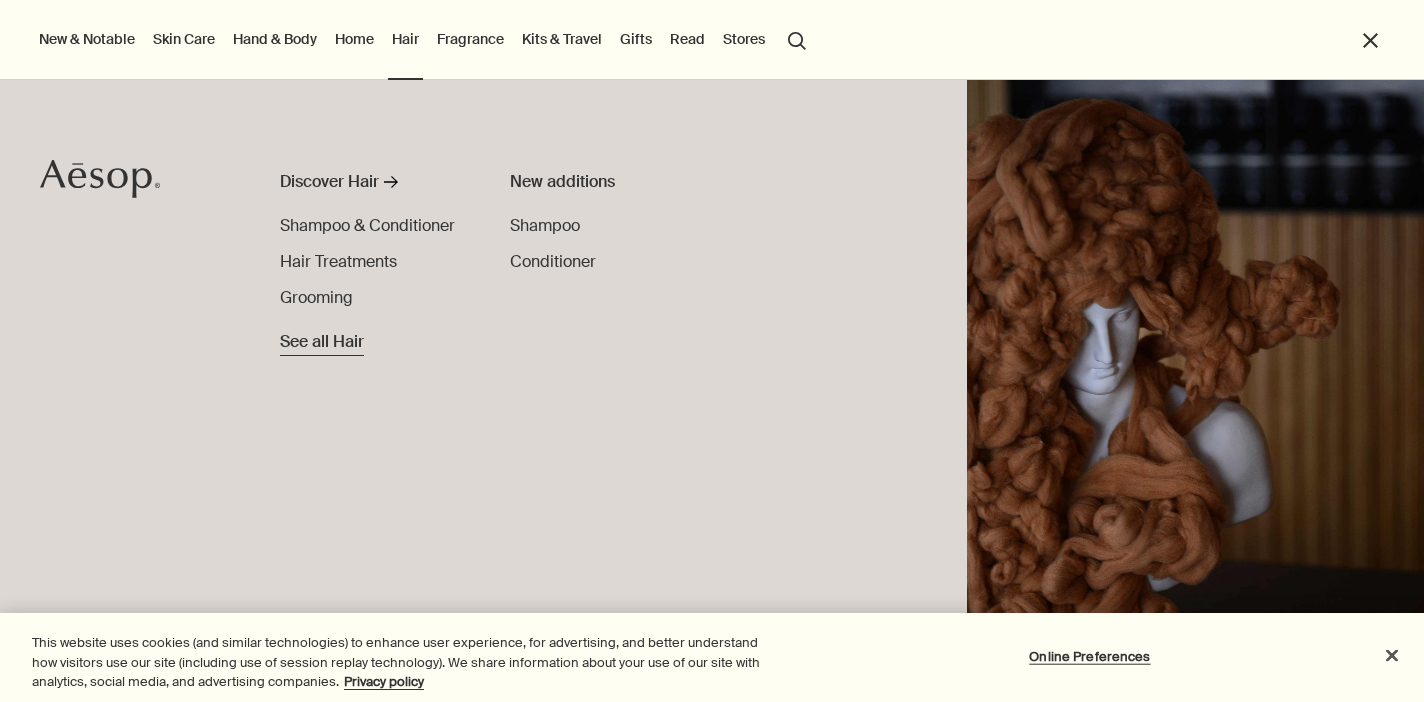 click on "See all Hair" at bounding box center (322, 342) 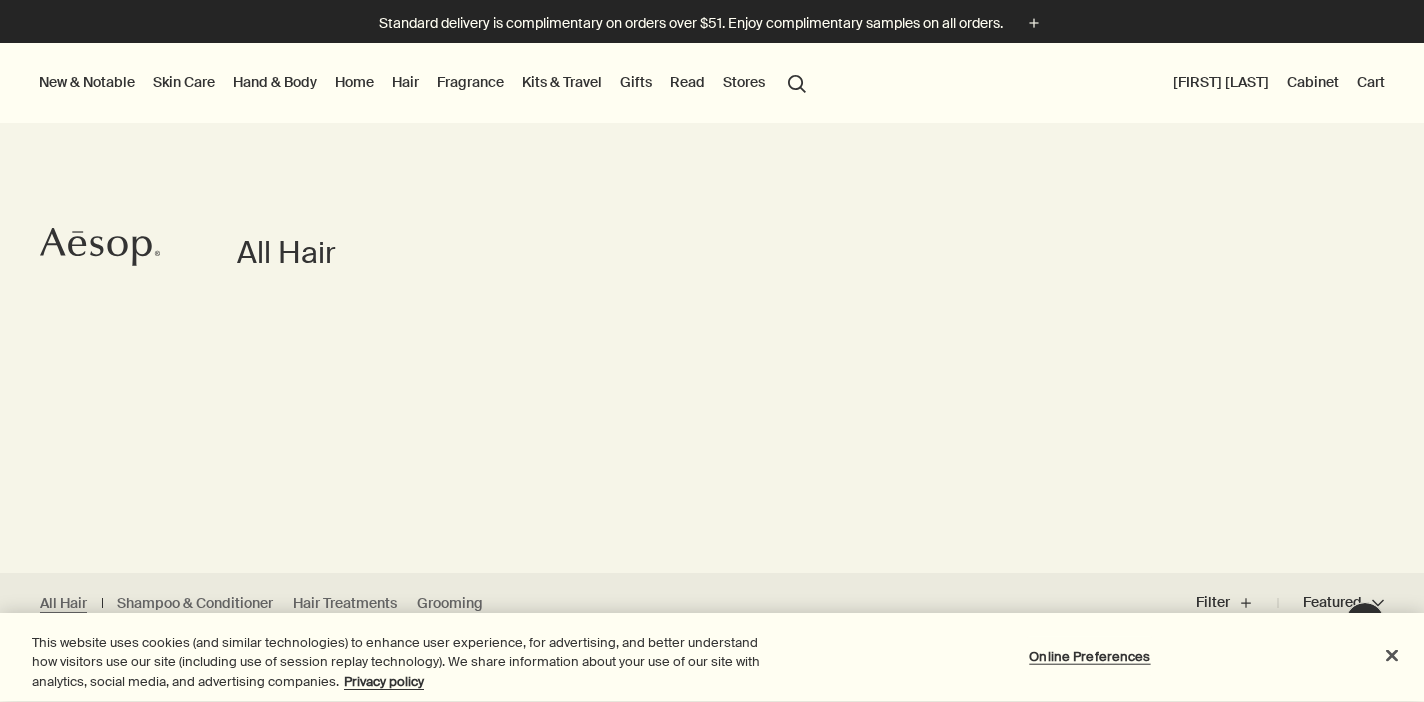 scroll, scrollTop: 0, scrollLeft: 0, axis: both 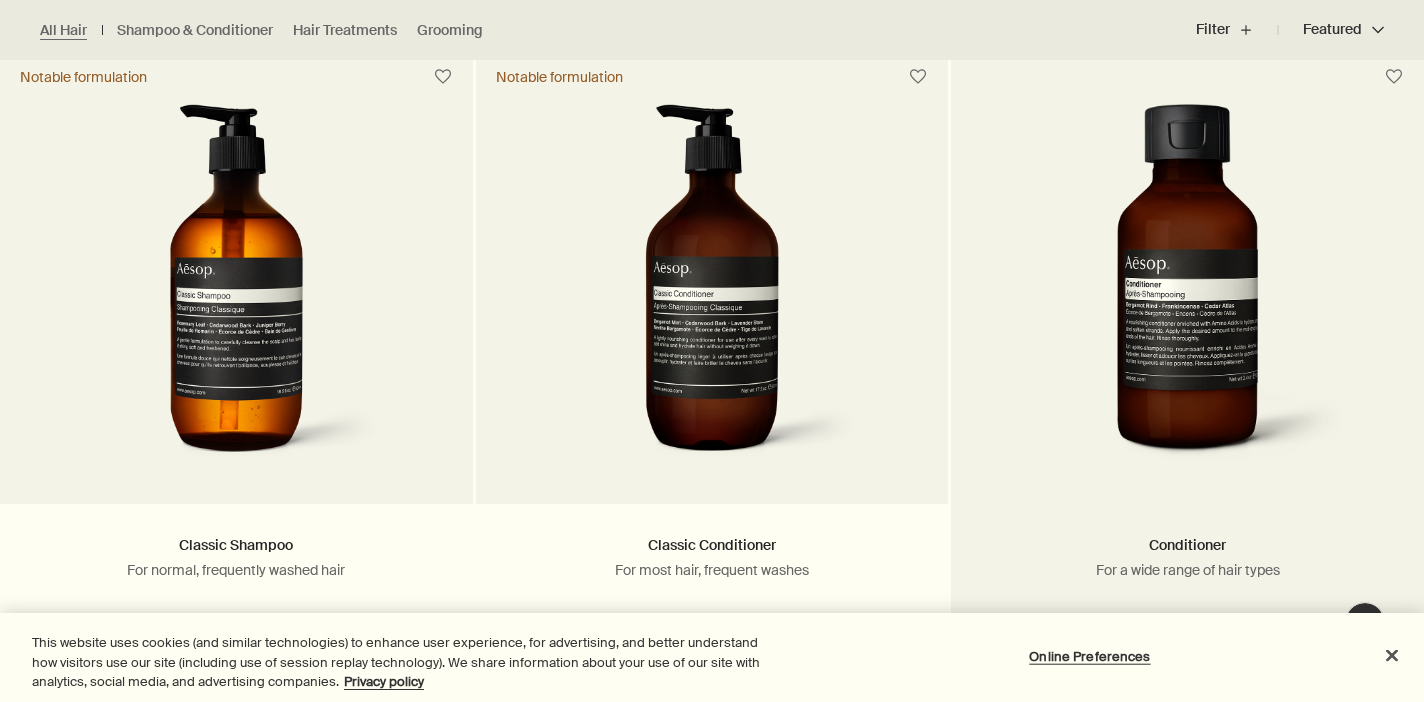 click at bounding box center [1187, 289] 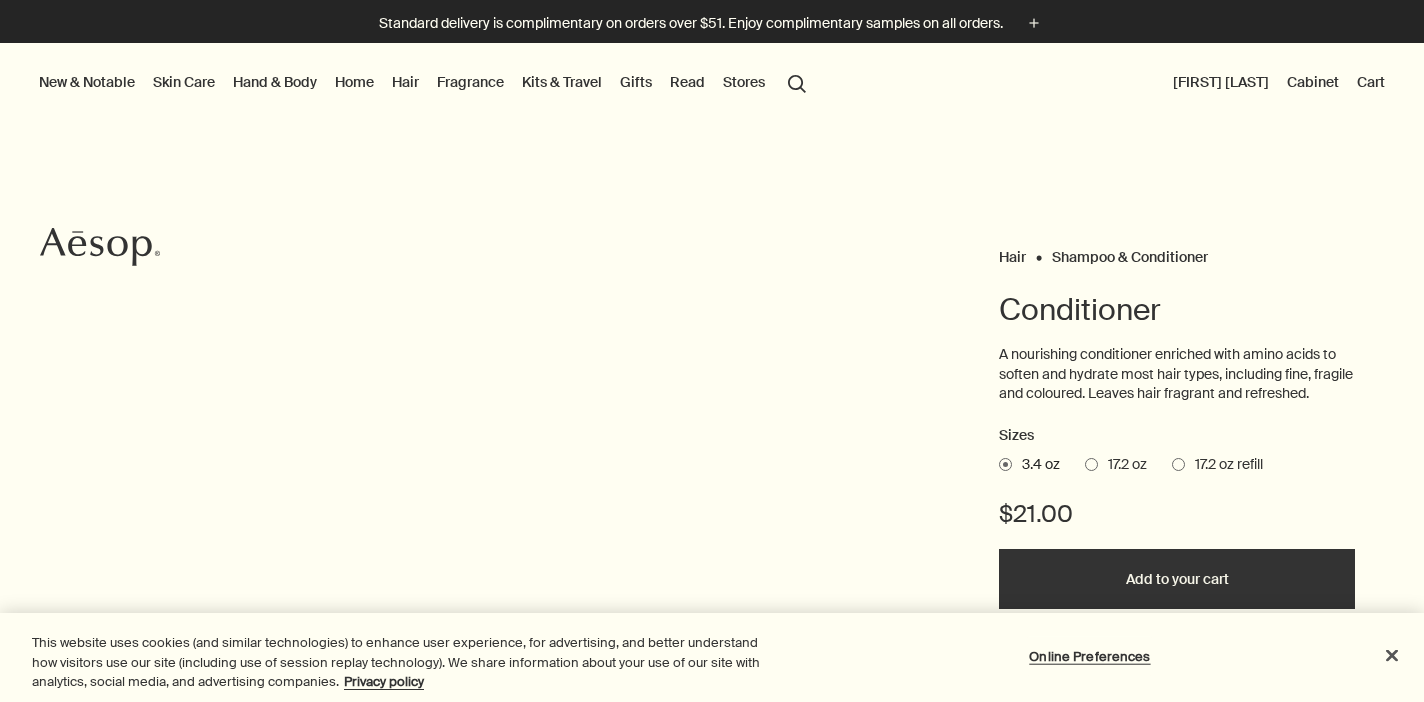 scroll, scrollTop: 0, scrollLeft: 0, axis: both 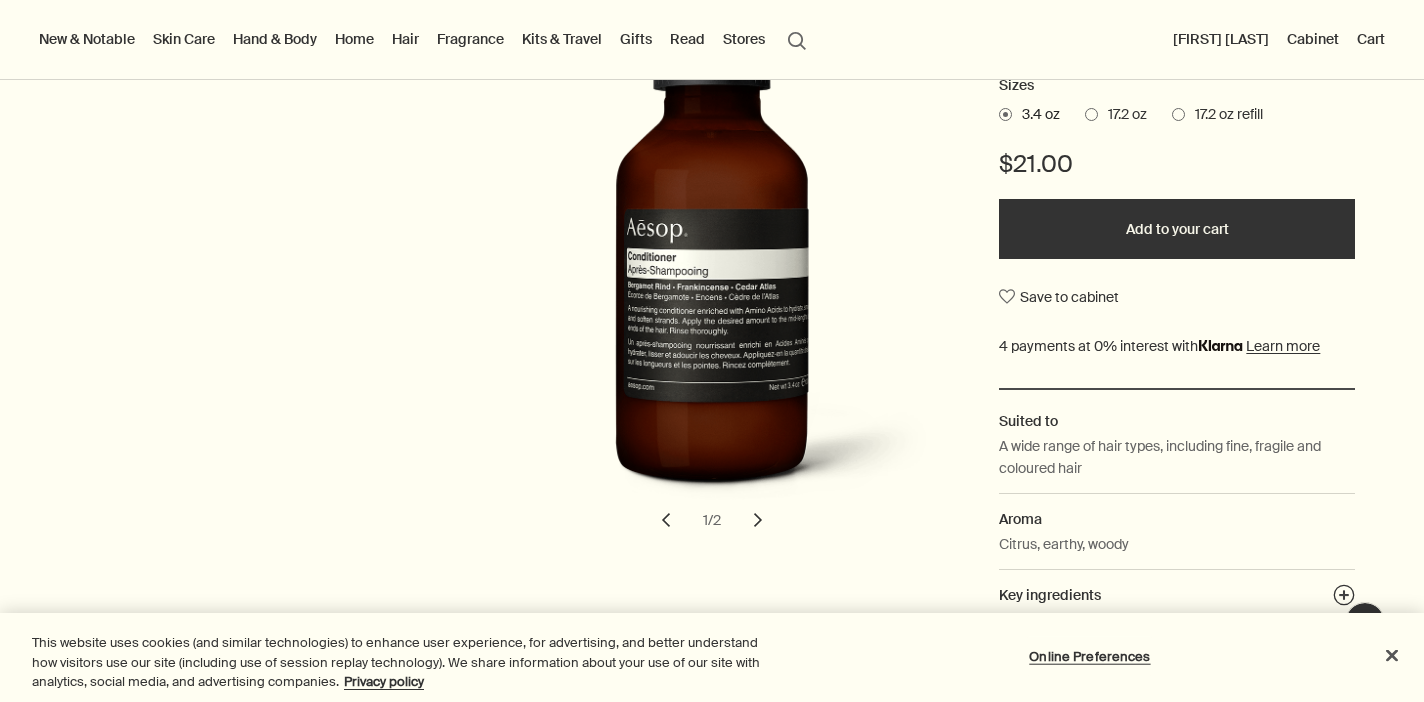 click on "Fragrance" at bounding box center [470, 39] 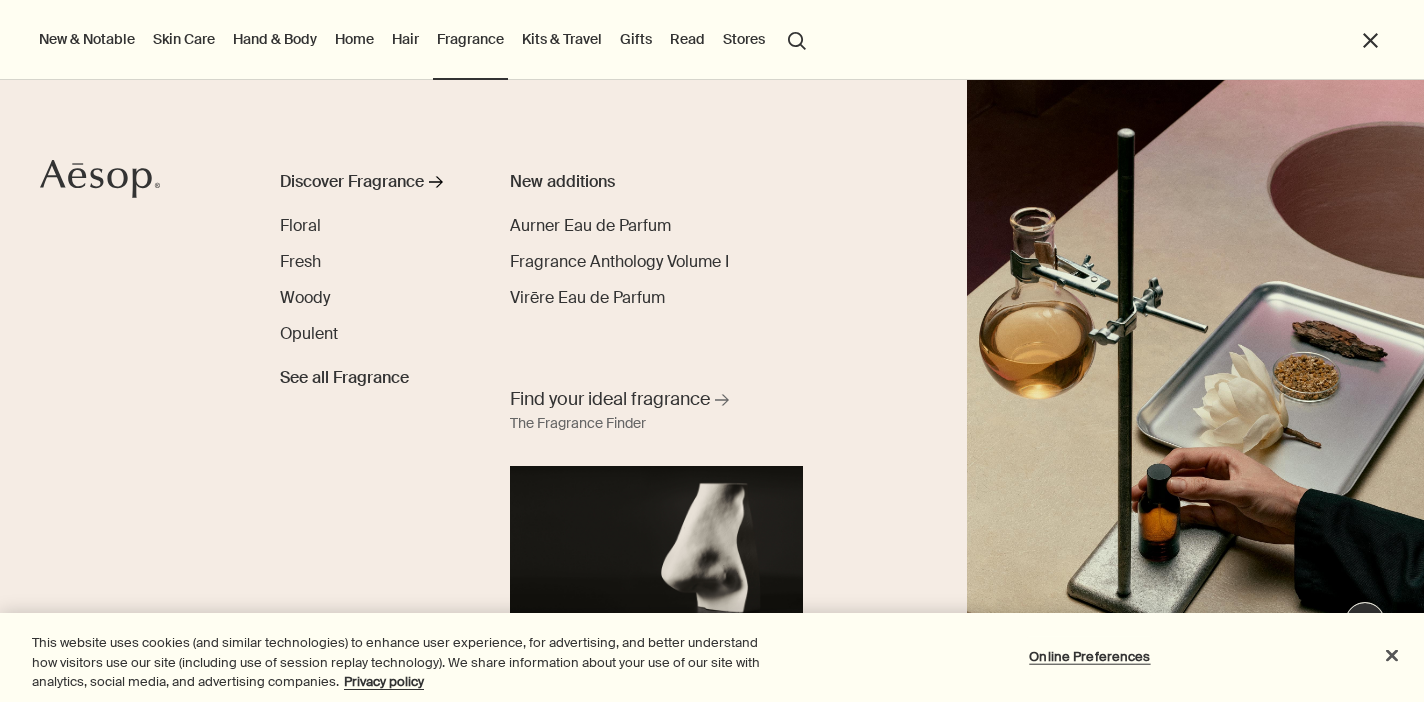 scroll, scrollTop: 0, scrollLeft: 0, axis: both 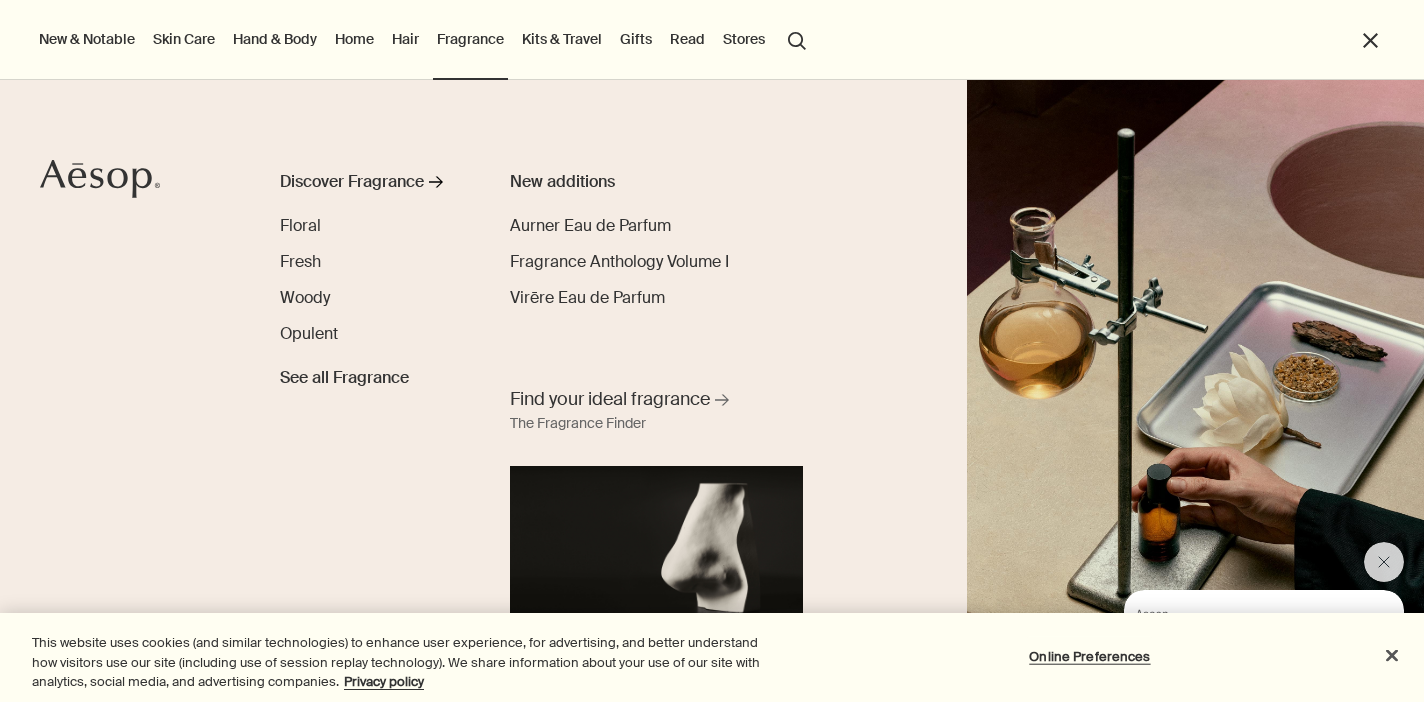 click on "Home" at bounding box center (354, 39) 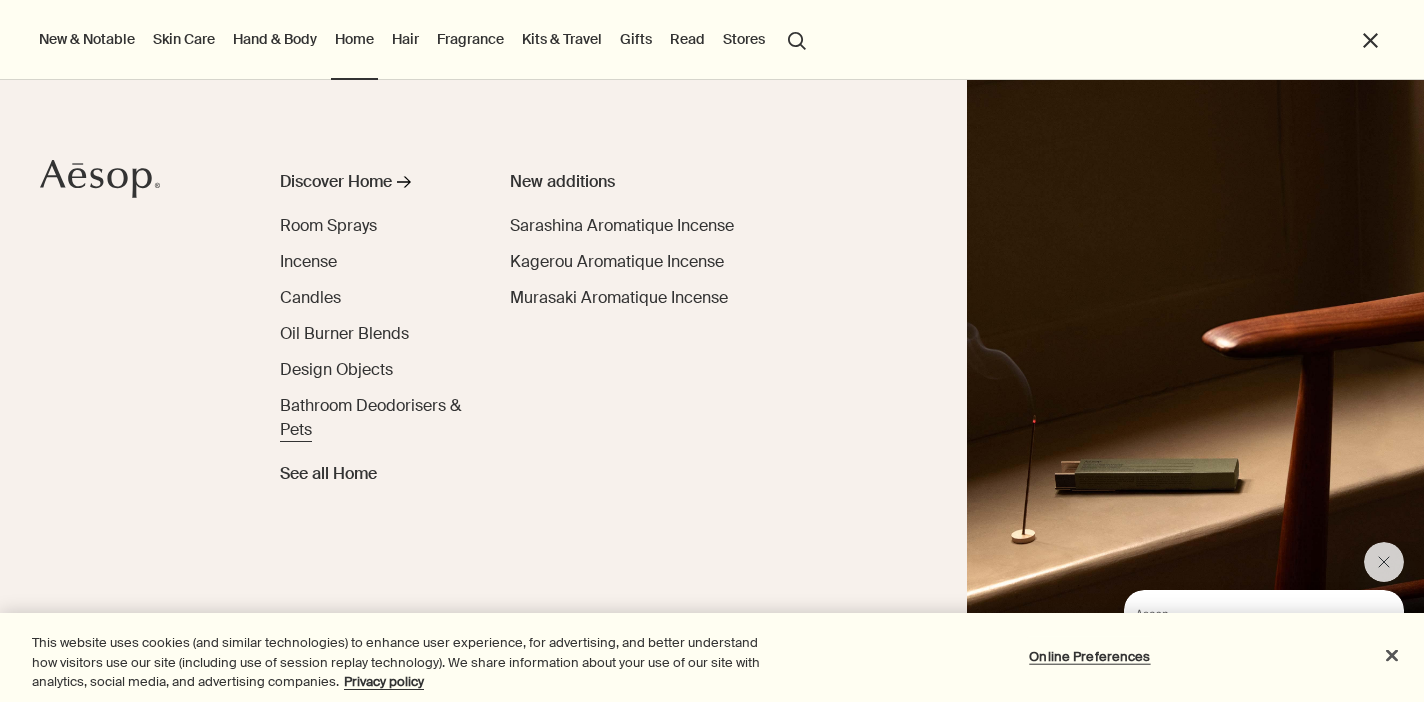 click on "Bathroom Deodorisers & Pets" at bounding box center (370, 417) 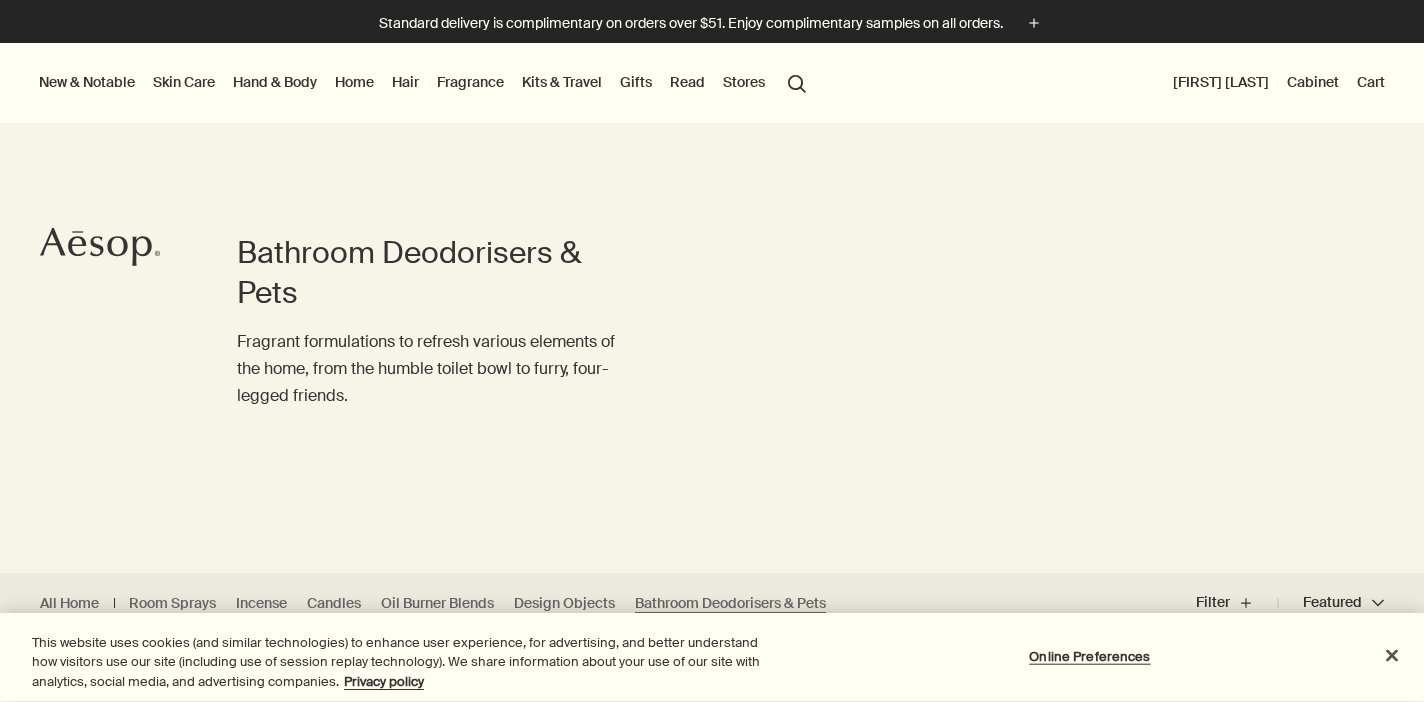 scroll, scrollTop: 0, scrollLeft: 0, axis: both 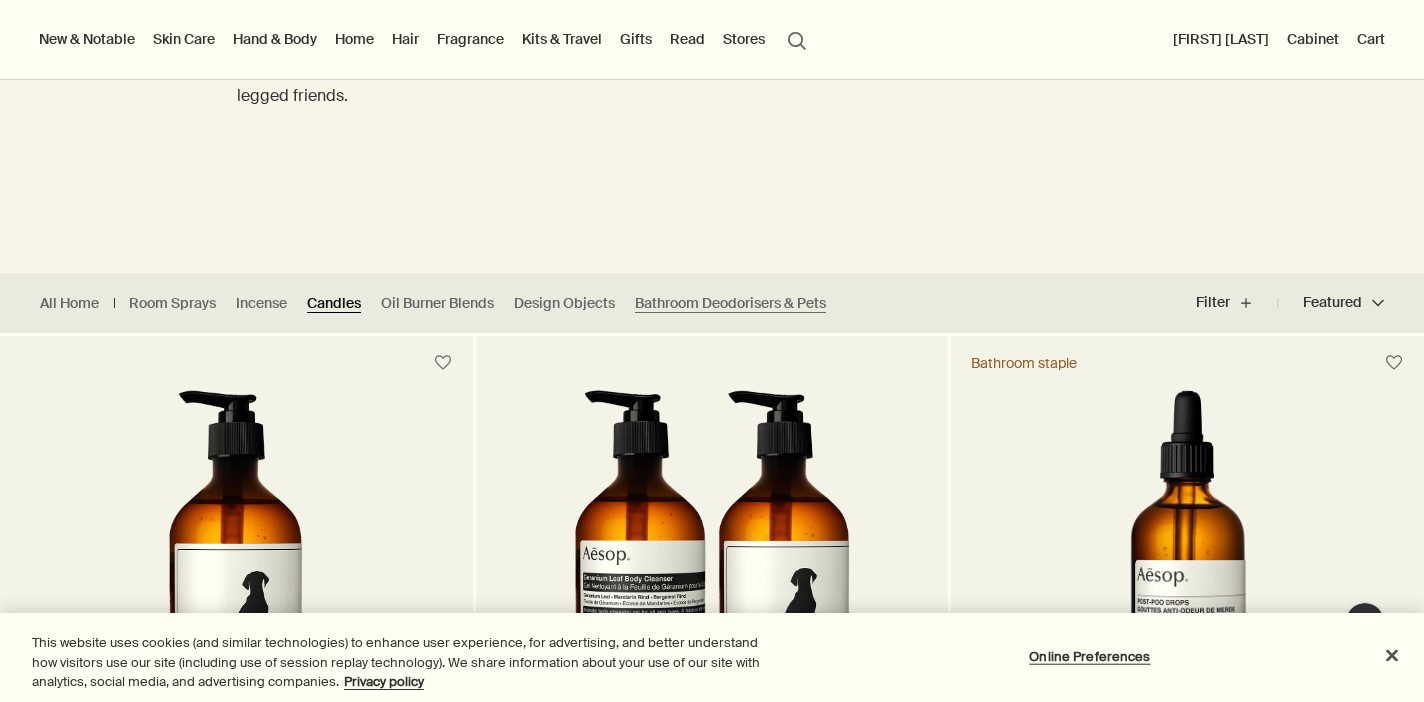 click on "Candles" at bounding box center (334, 303) 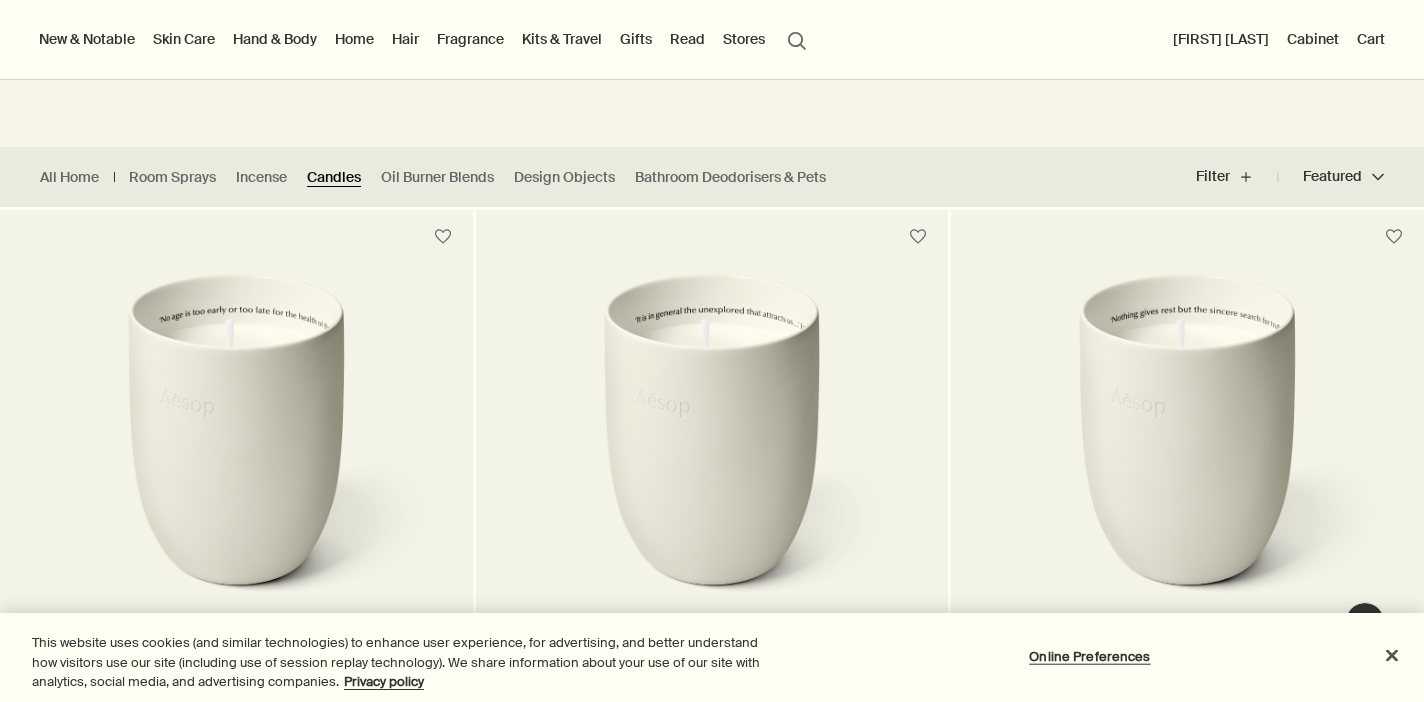 scroll, scrollTop: 415, scrollLeft: 0, axis: vertical 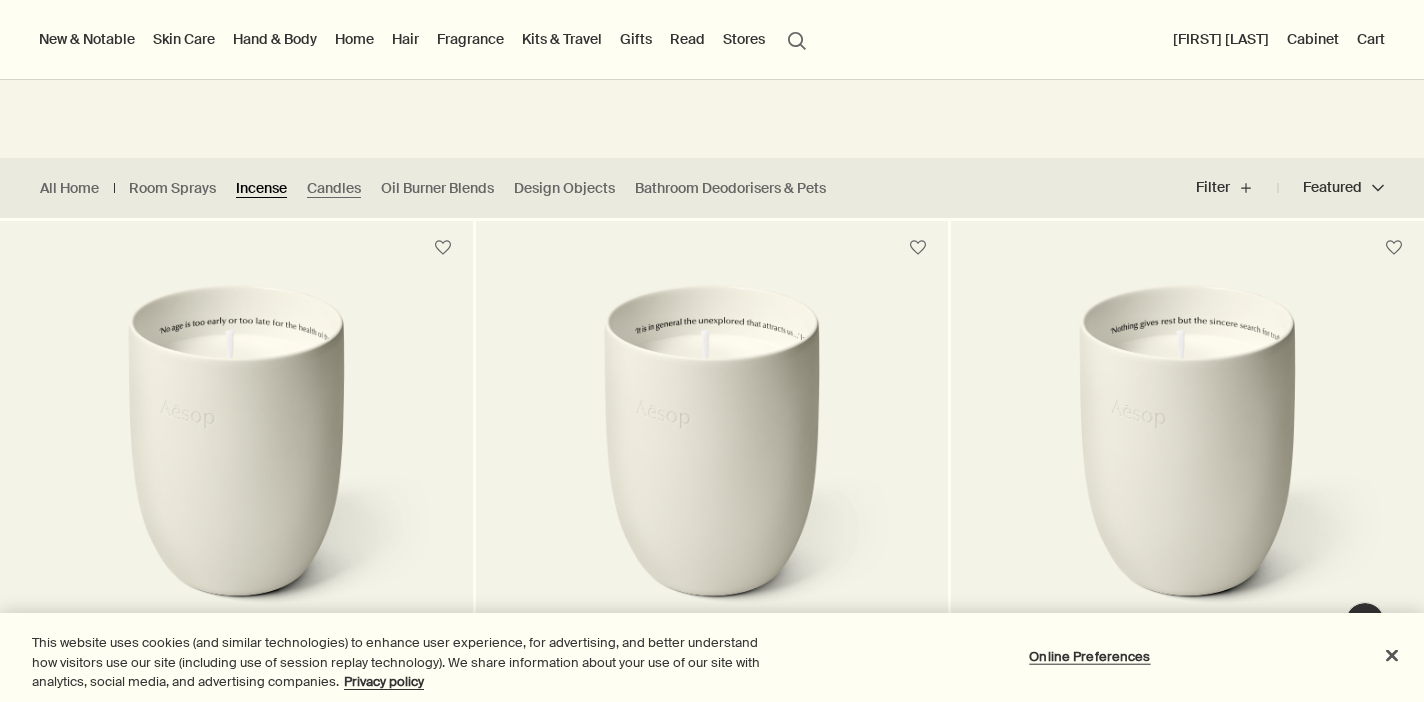 click on "Incense" at bounding box center [261, 188] 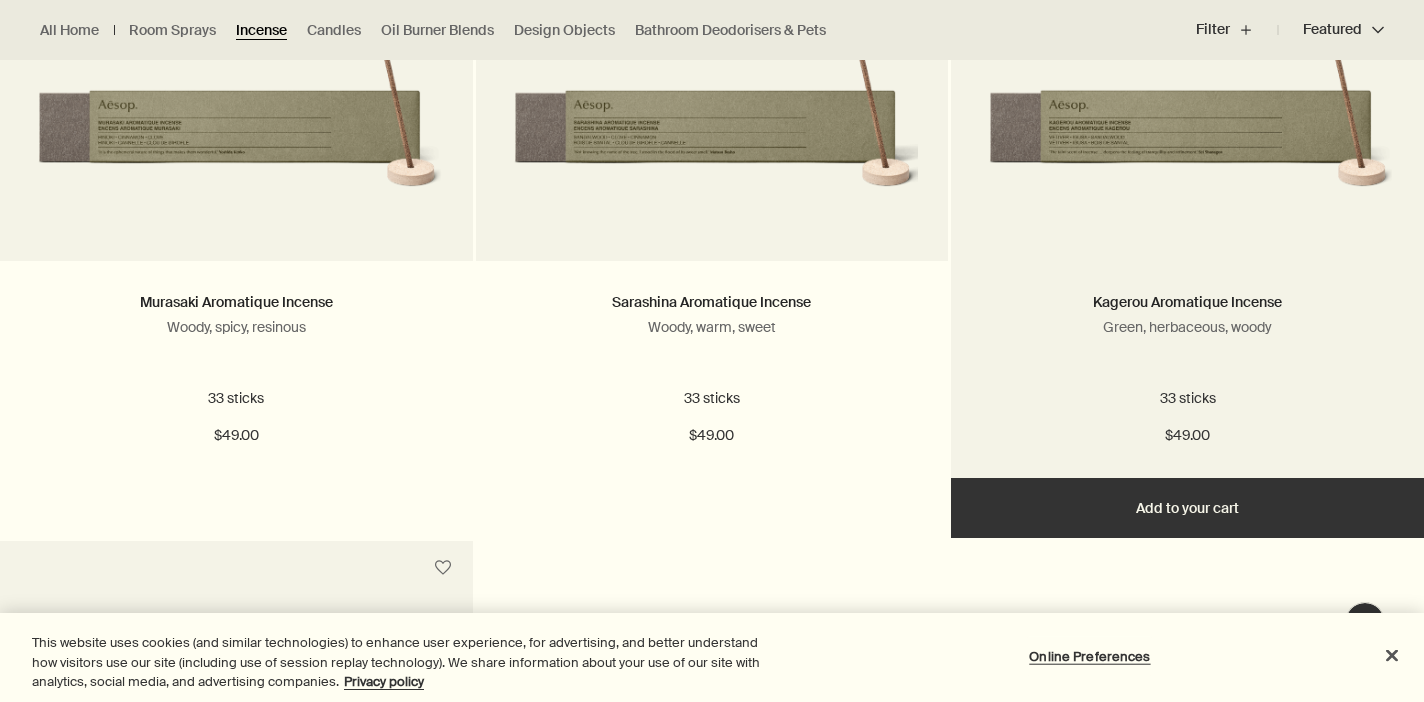 scroll, scrollTop: 847, scrollLeft: 0, axis: vertical 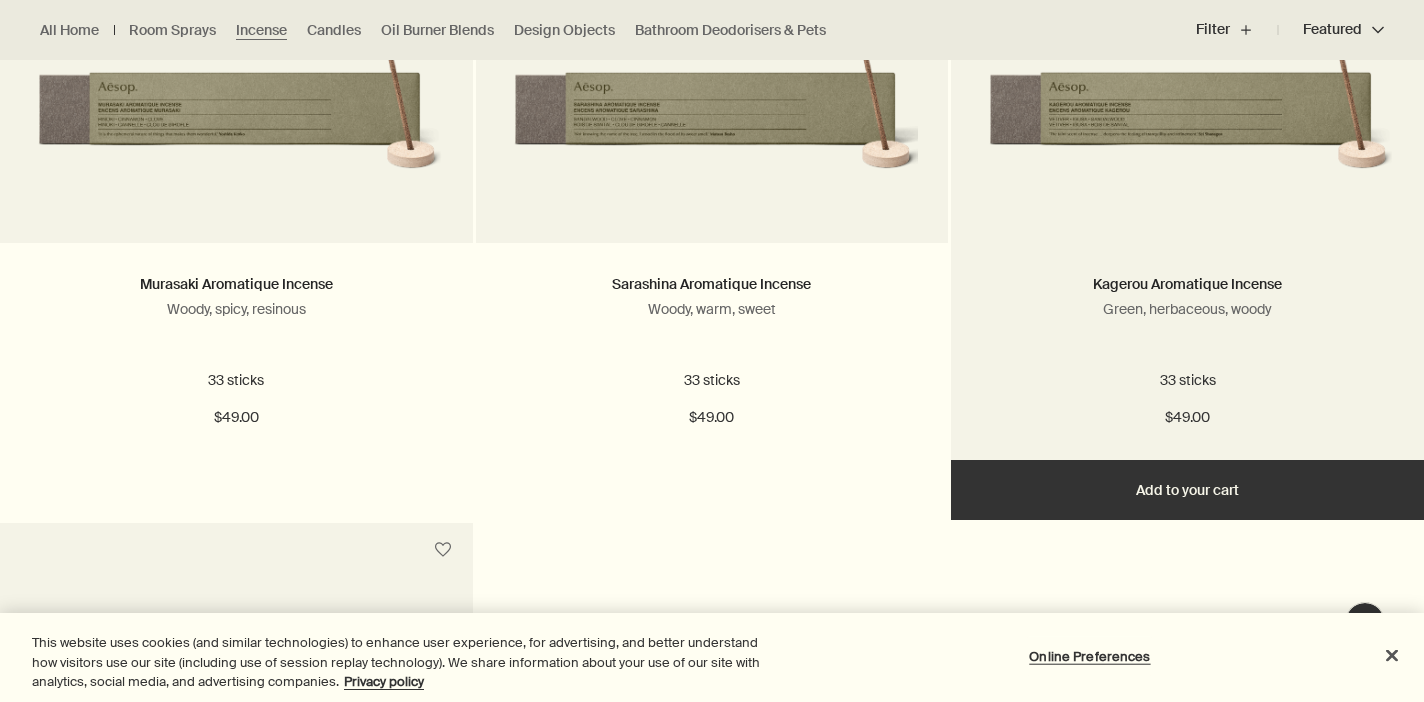 click on "Add Add to your cart" at bounding box center (236, 490) 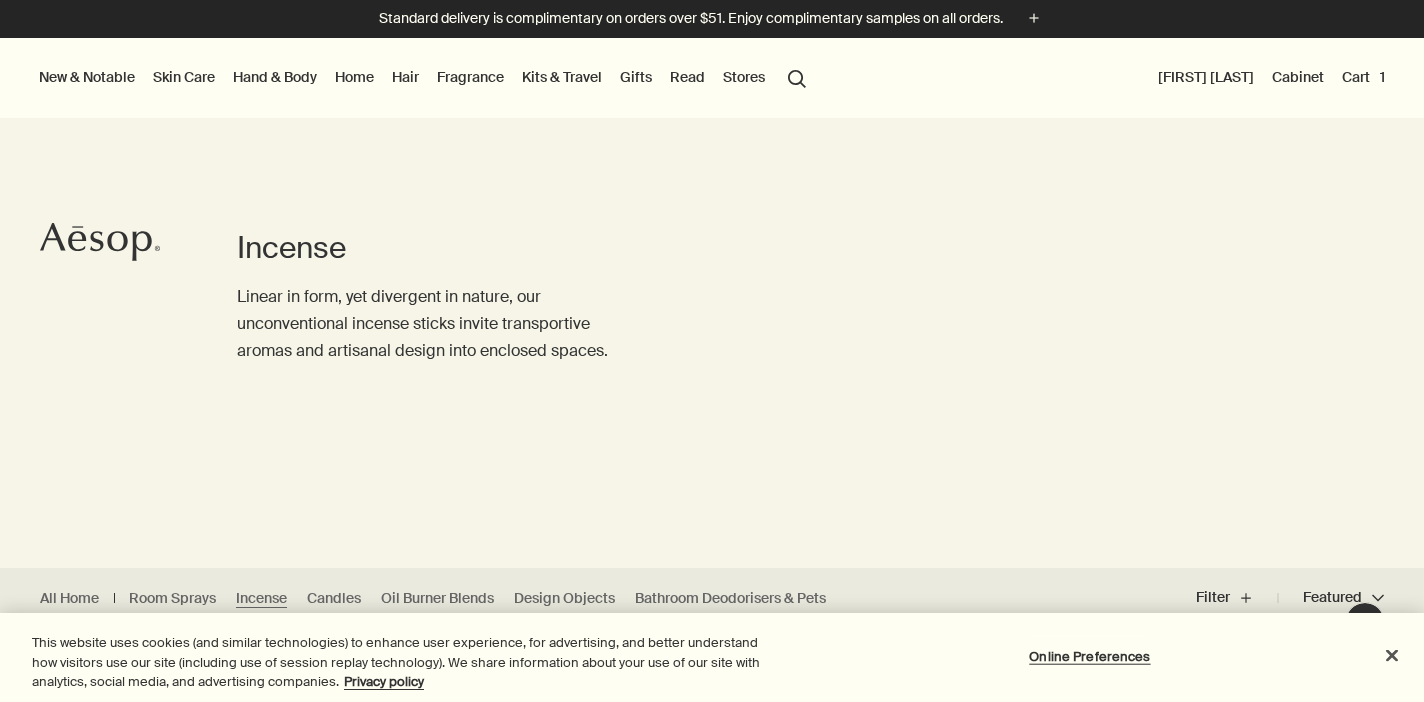 scroll, scrollTop: 0, scrollLeft: 0, axis: both 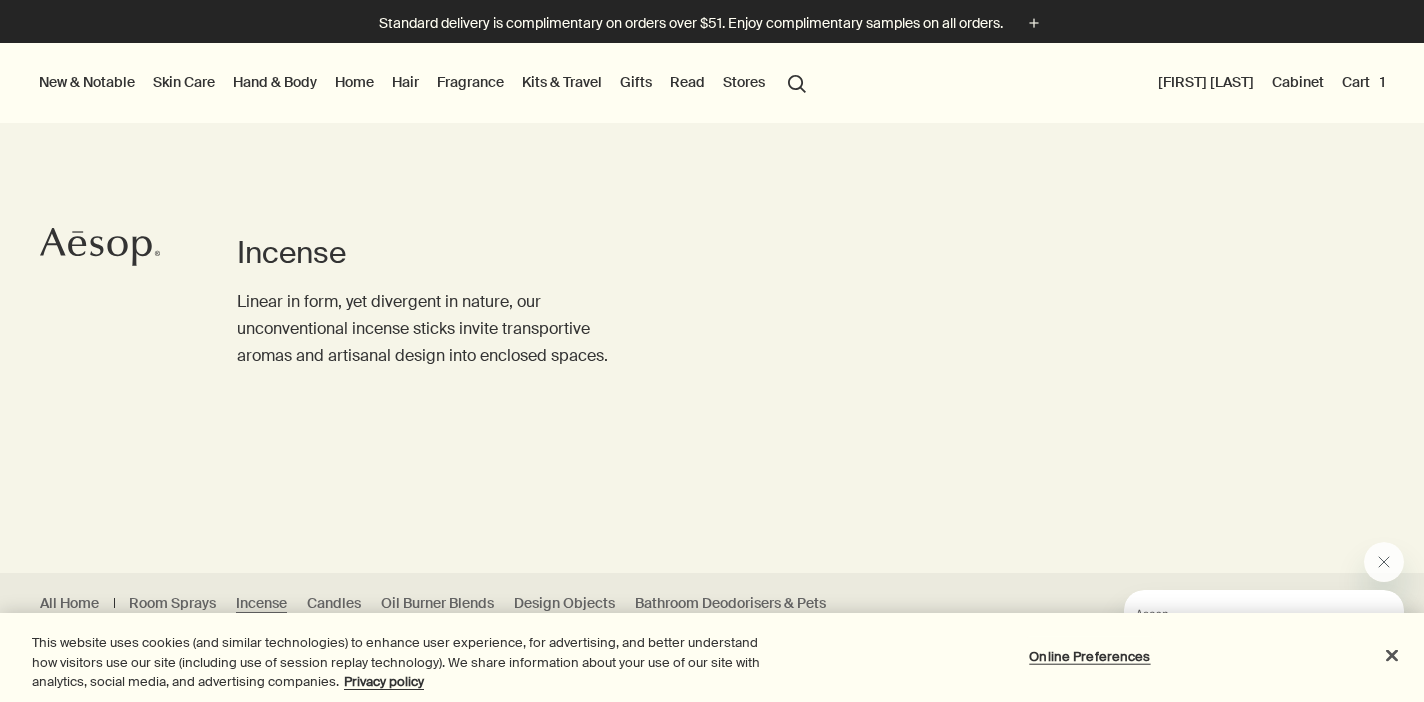 click on "Hair" at bounding box center [405, 82] 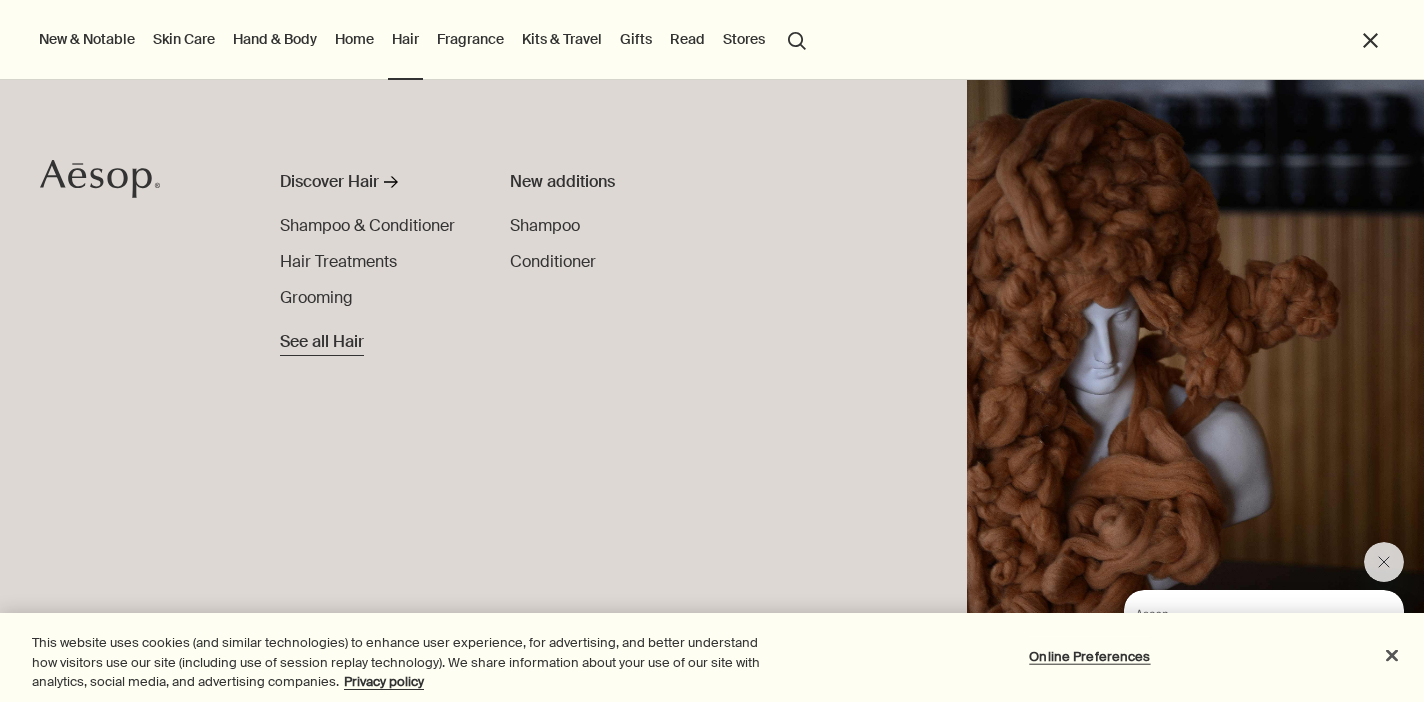 click on "See all Hair" at bounding box center (322, 342) 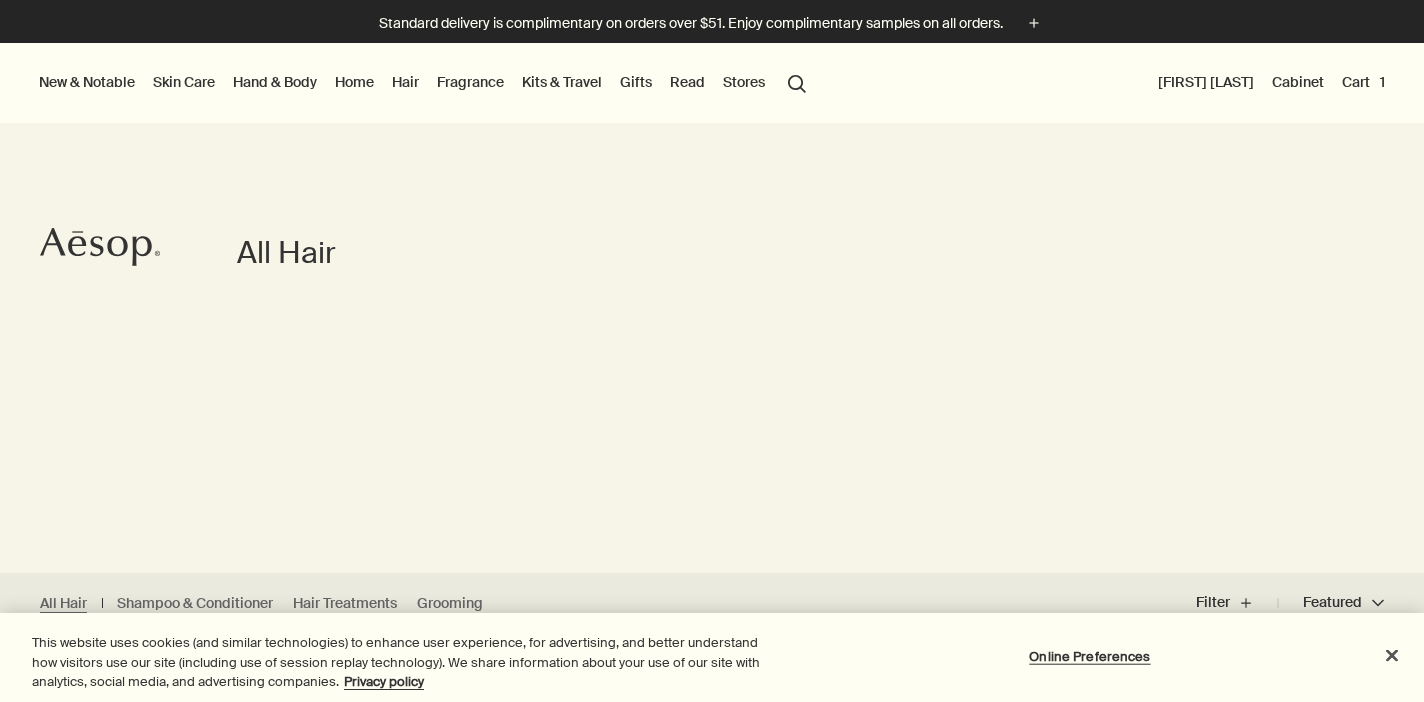 scroll, scrollTop: 0, scrollLeft: 0, axis: both 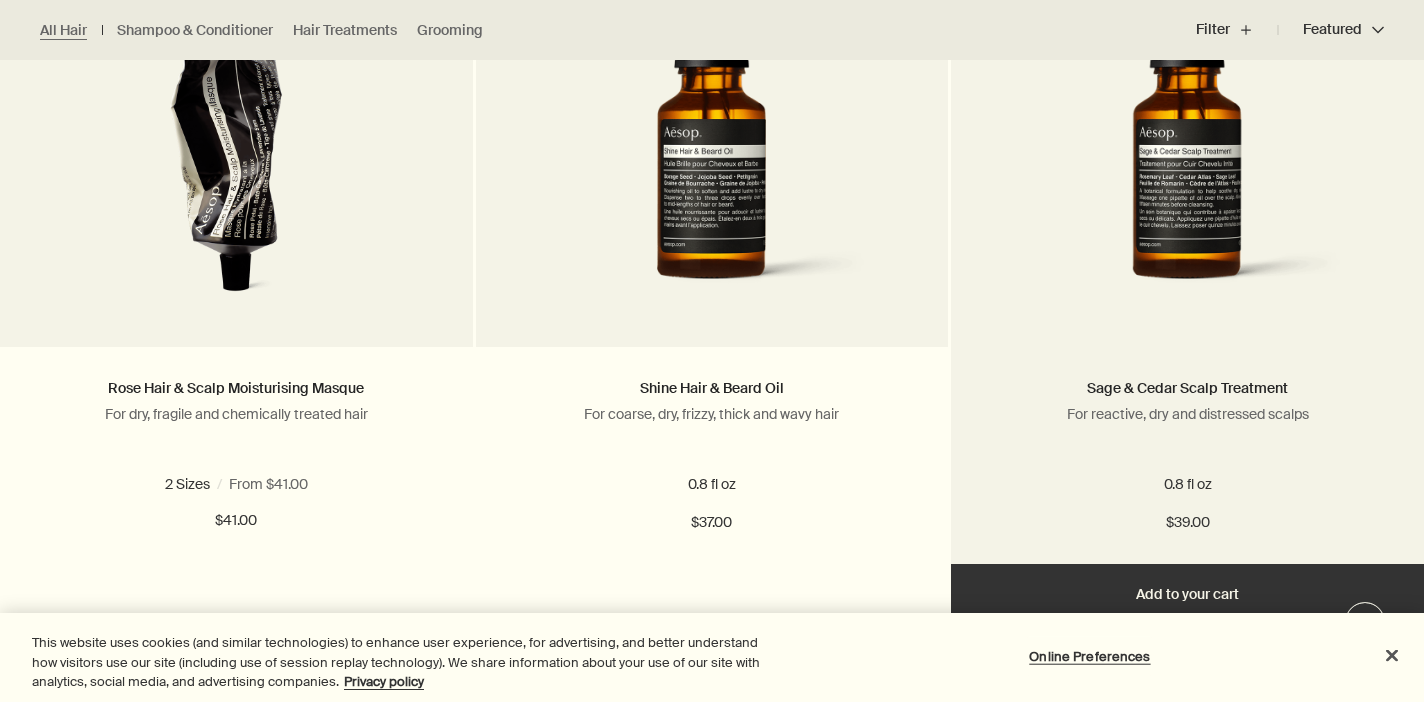 click on "Add Add to your cart" at bounding box center [1187, 594] 